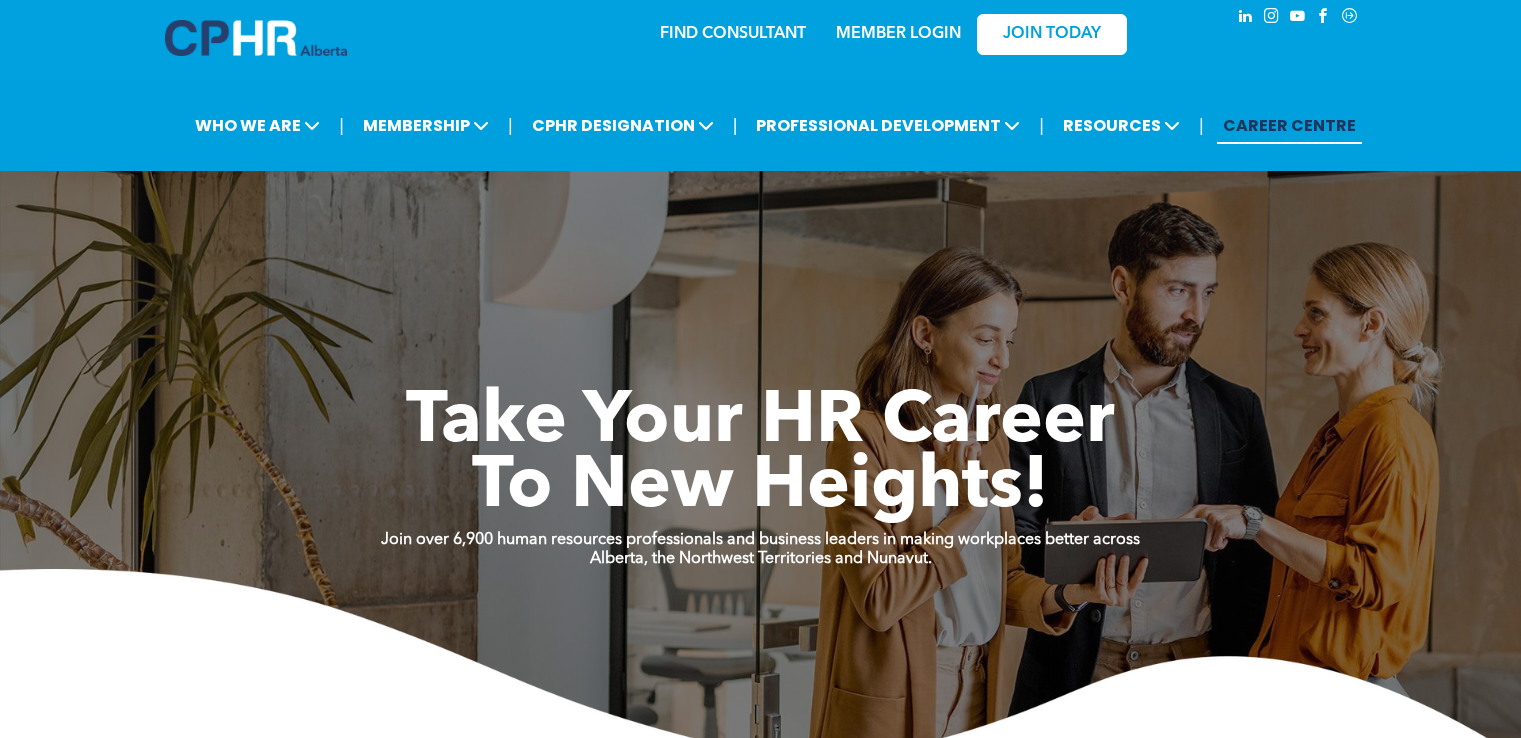scroll, scrollTop: 0, scrollLeft: 0, axis: both 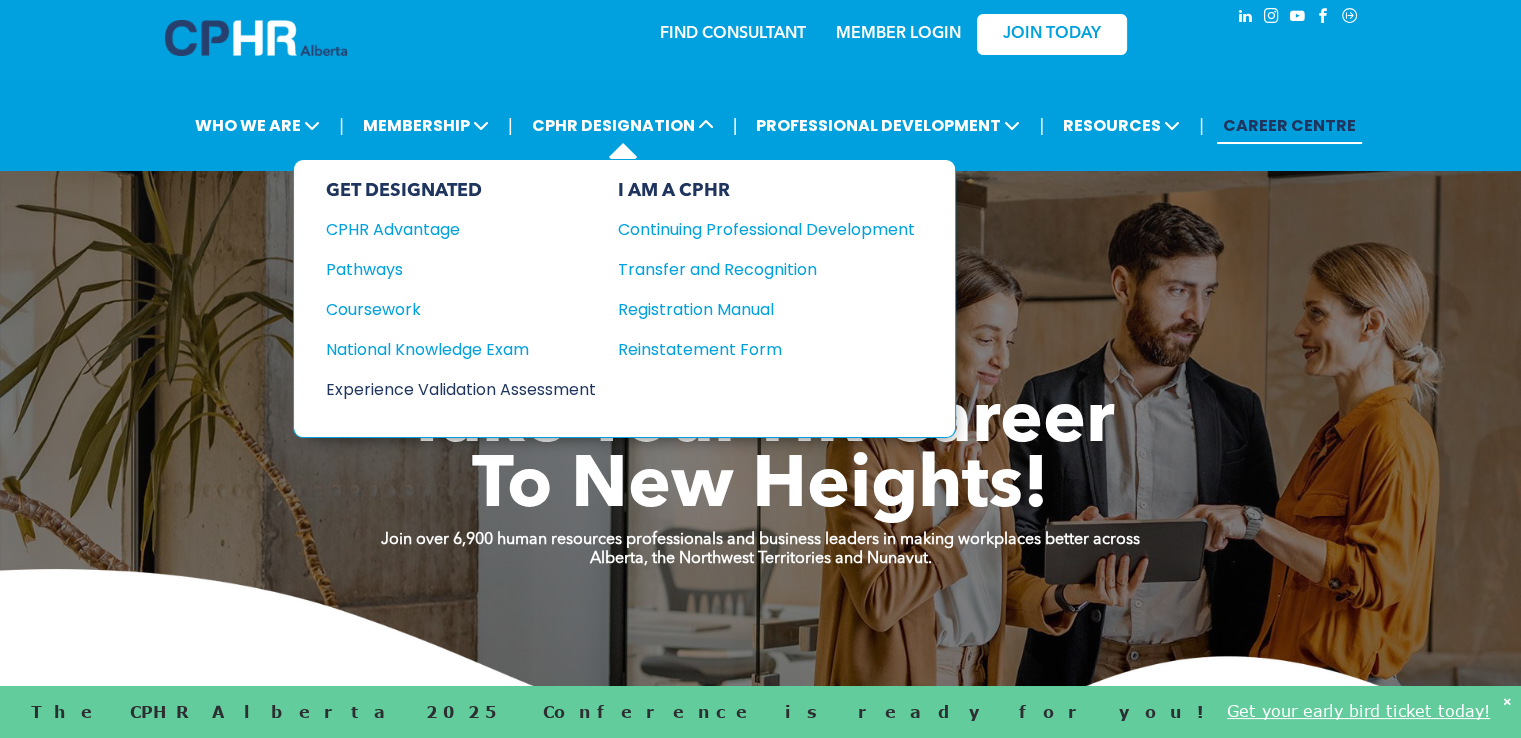 click on "Experience Validation Assessment" at bounding box center (447, 389) 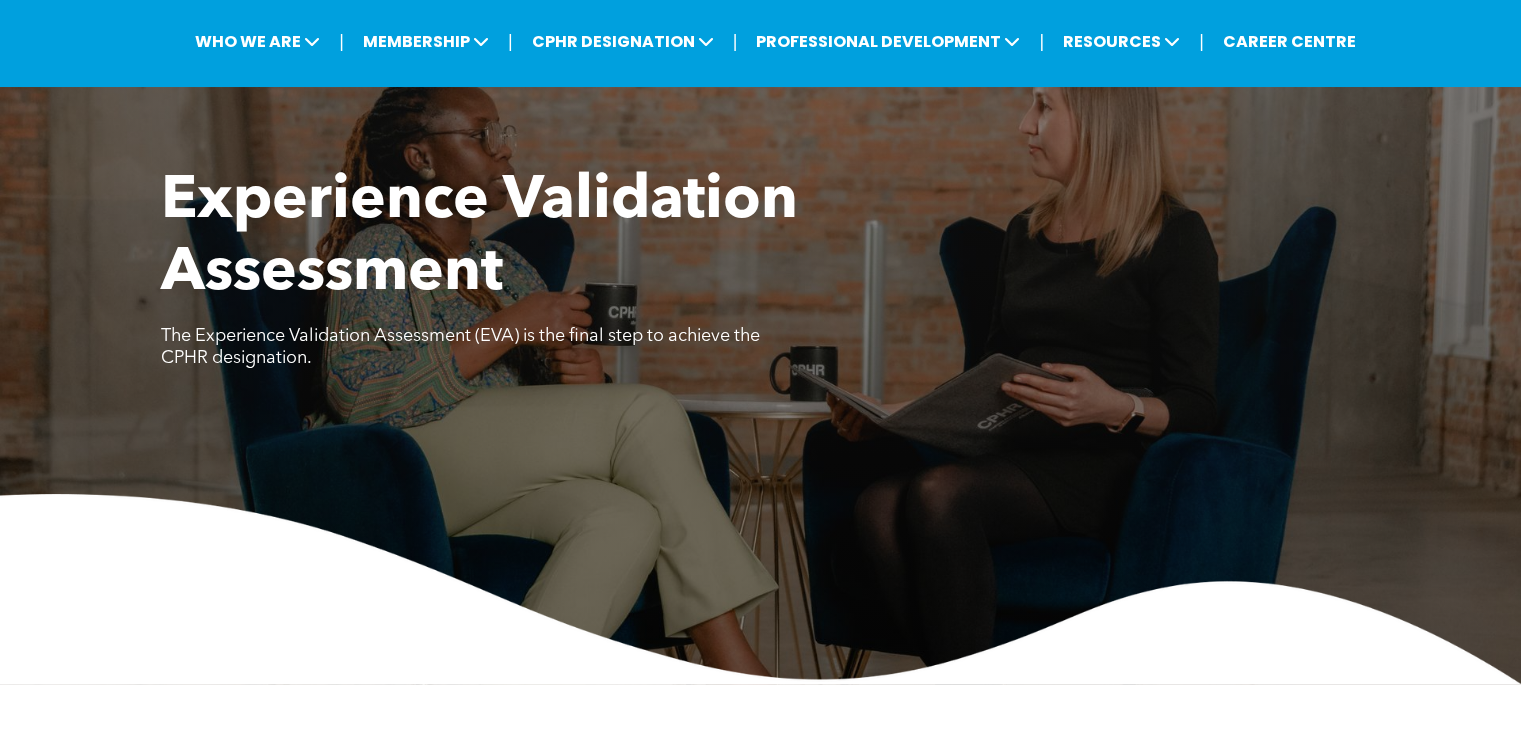 scroll, scrollTop: 84, scrollLeft: 0, axis: vertical 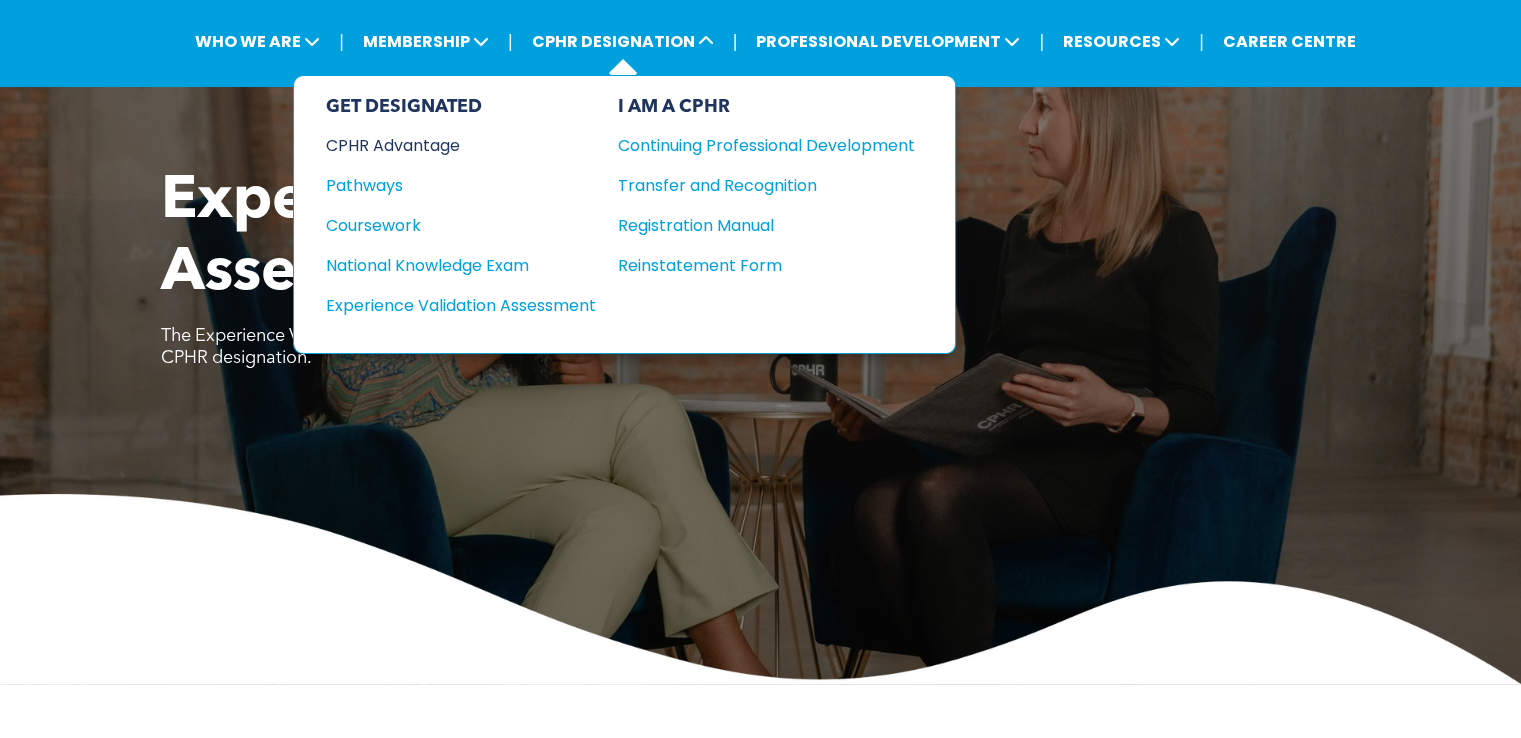 click on "CPHR Advantage" at bounding box center [447, 145] 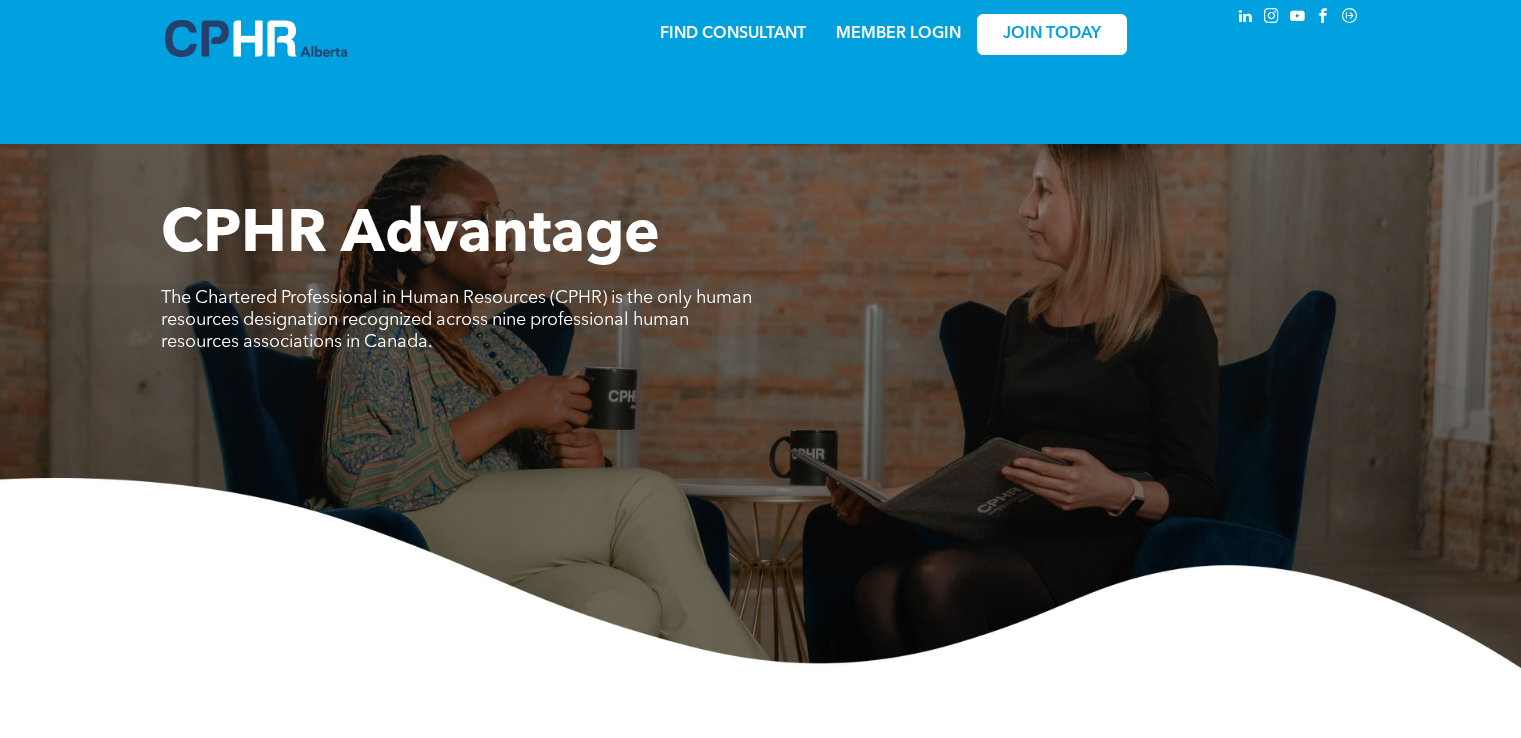 scroll, scrollTop: 0, scrollLeft: 0, axis: both 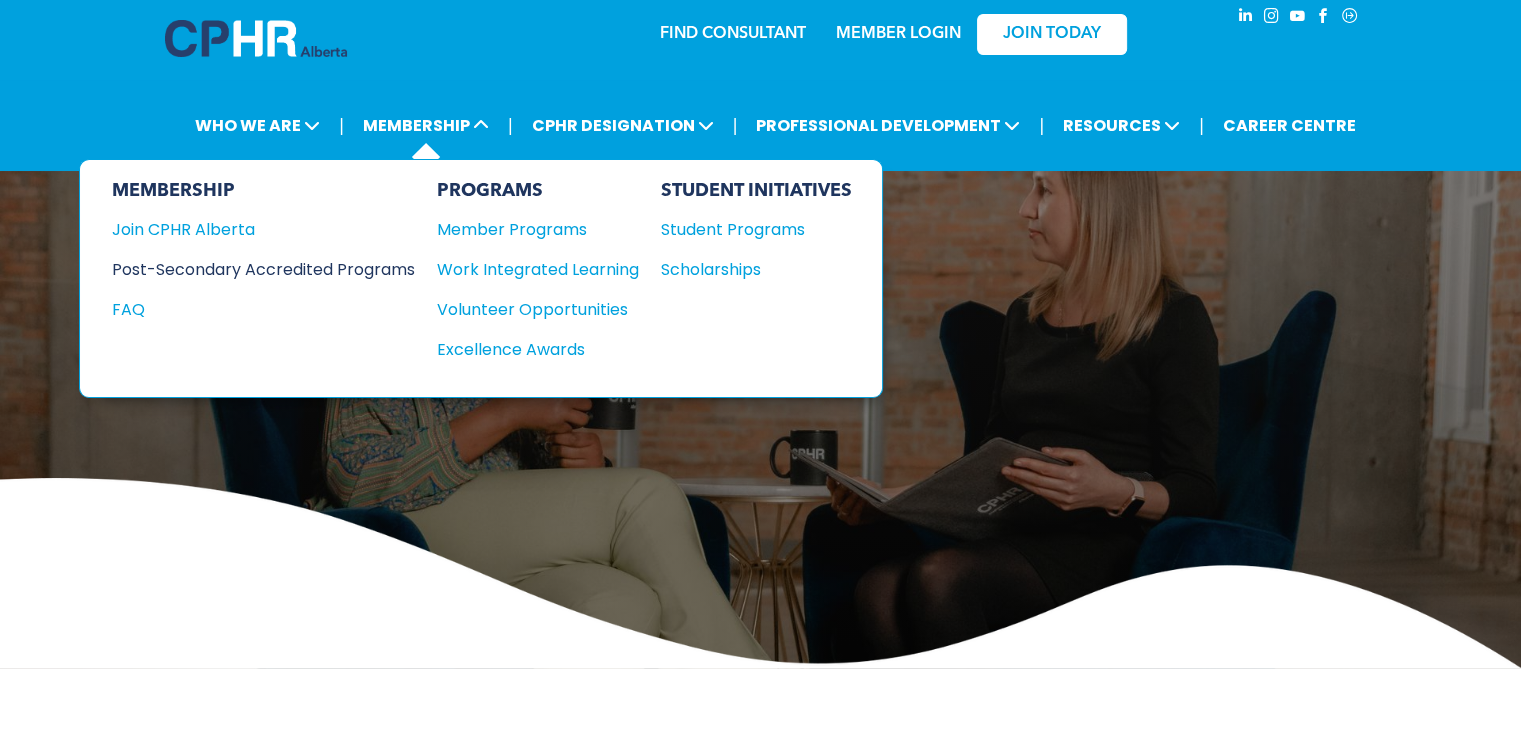click on "Post-Secondary Accredited Programs" at bounding box center (248, 269) 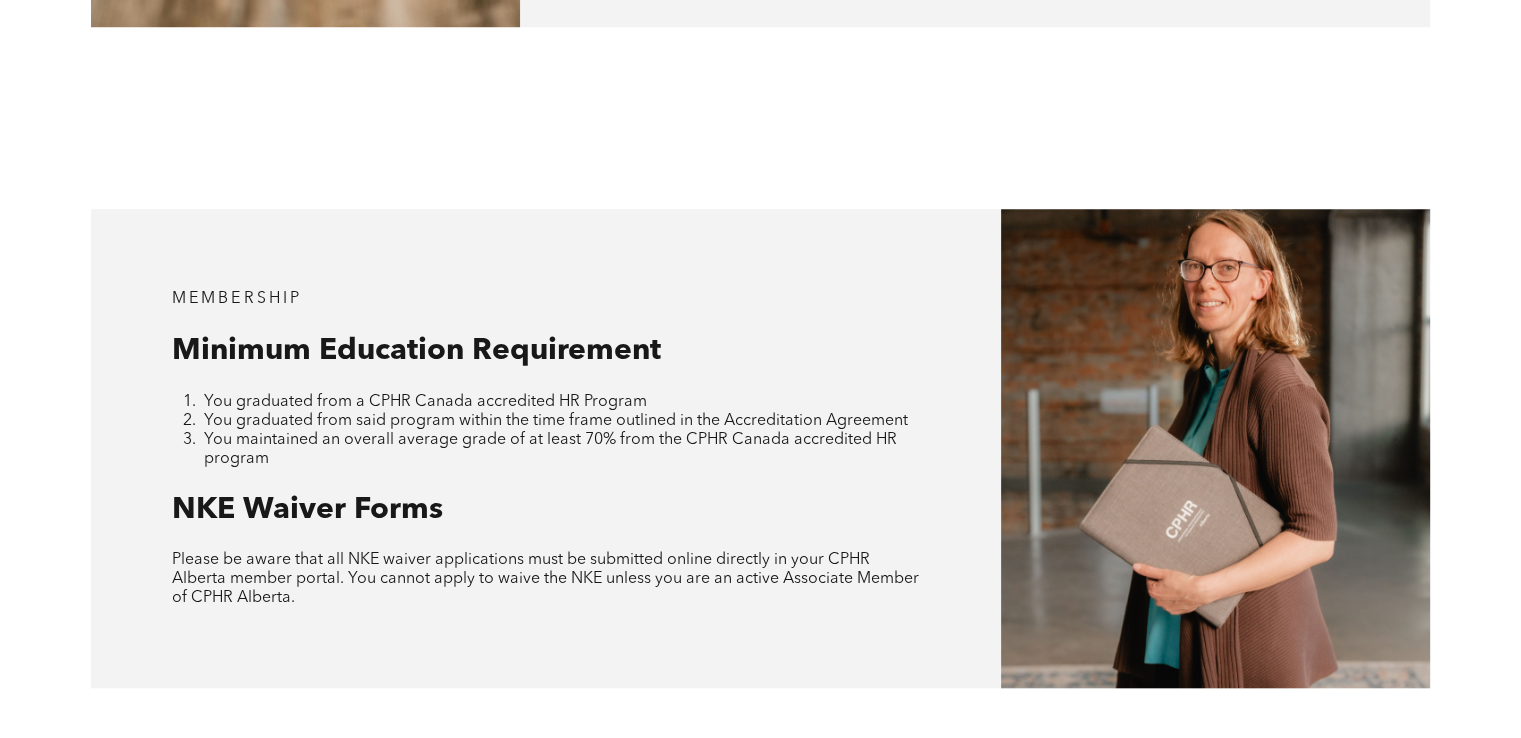 scroll, scrollTop: 1724, scrollLeft: 0, axis: vertical 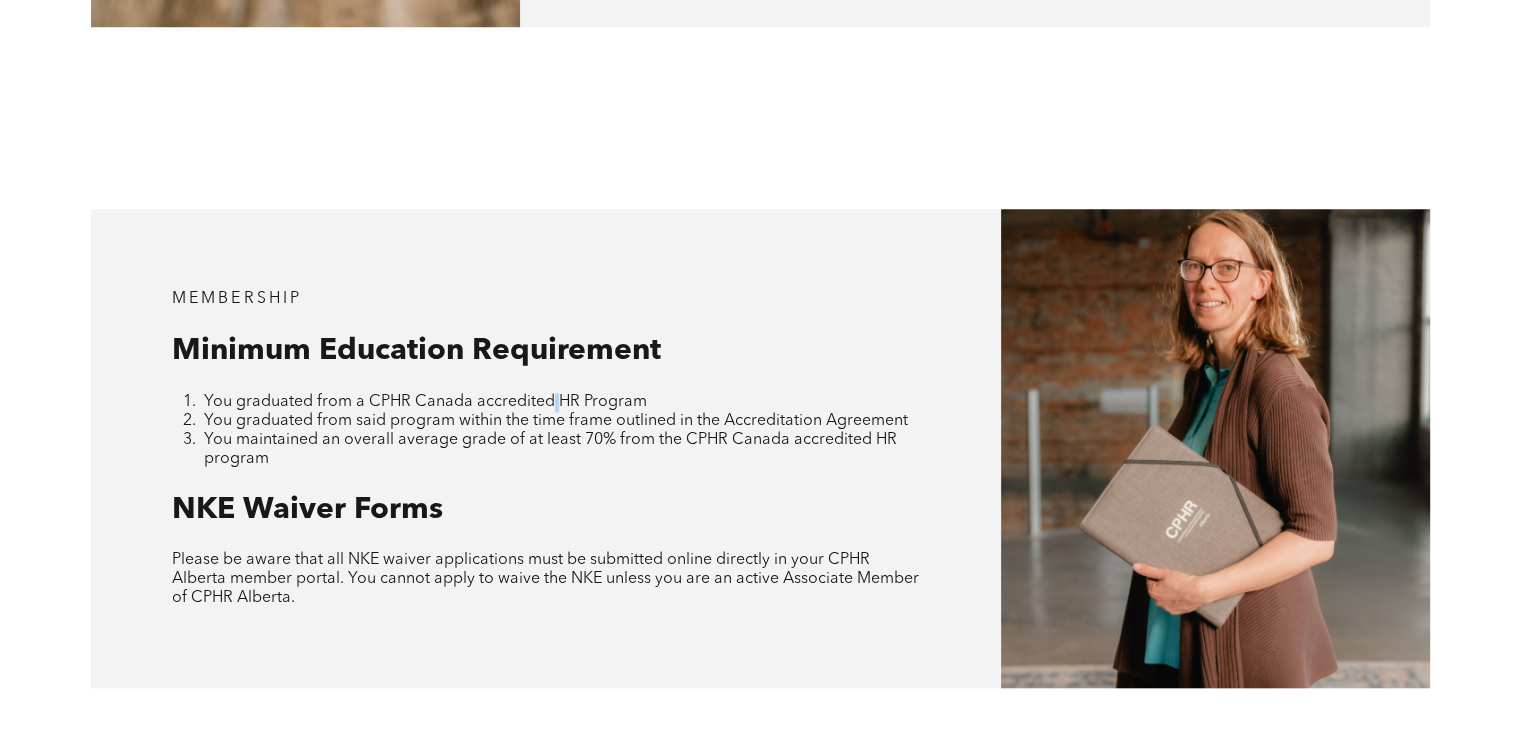 click on "You graduated from a CPHR Canada accredited HR Program" at bounding box center (425, 402) 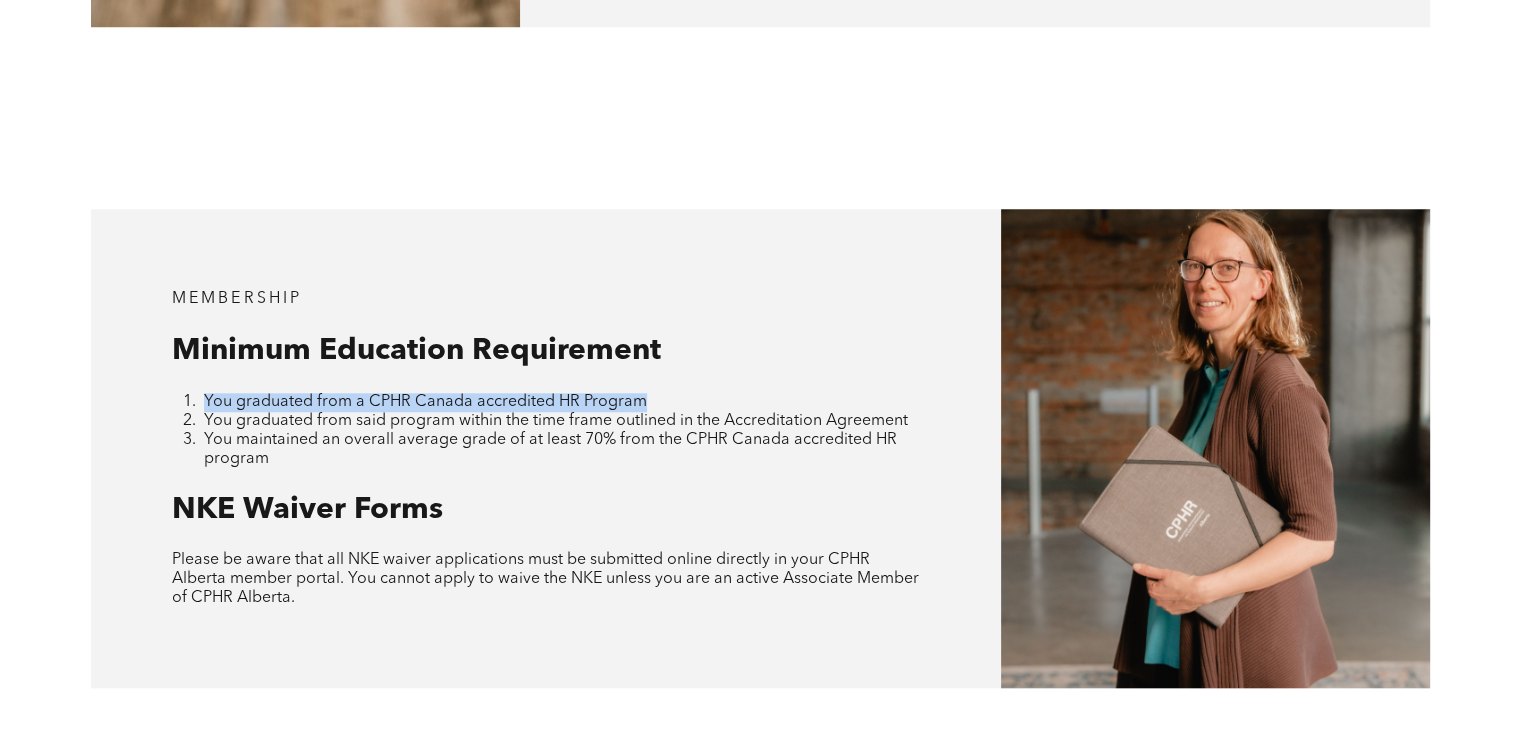 click on "You graduated from a CPHR Canada accredited HR Program" at bounding box center [425, 402] 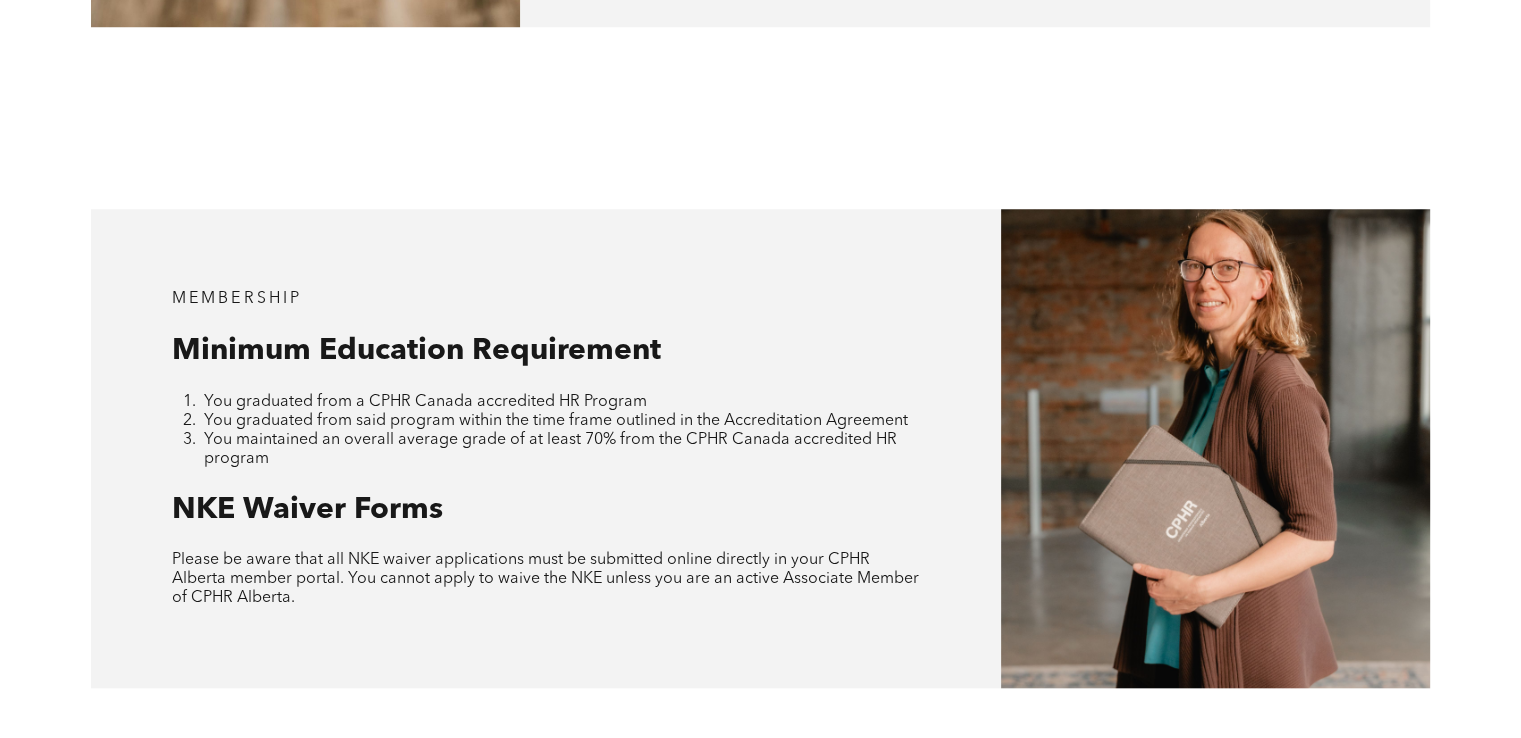 click on "You graduated from said program within the time frame outlined in the Accreditation Agreement" at bounding box center (425, 402) 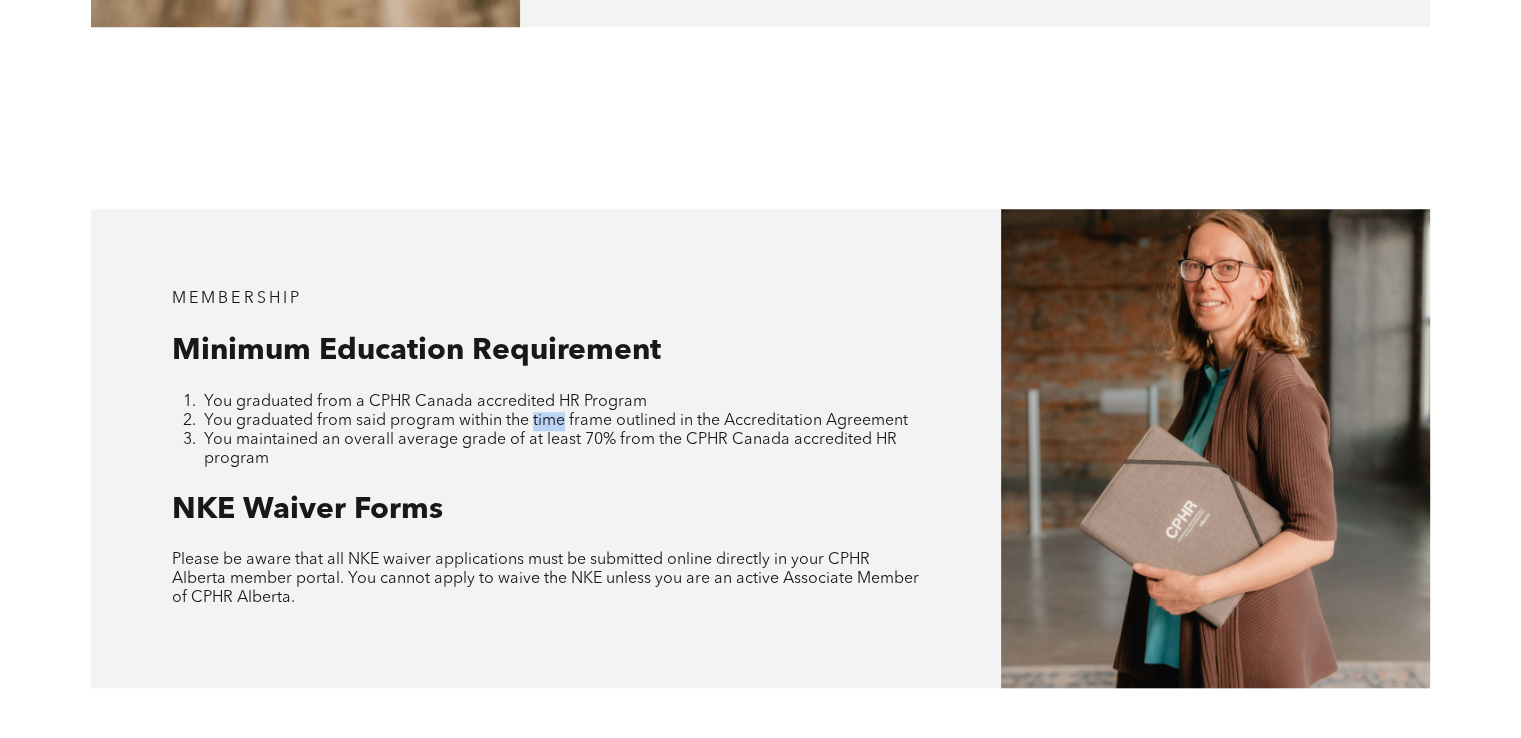 click on "You graduated from said program within the time frame outlined in the Accreditation Agreement" at bounding box center (425, 402) 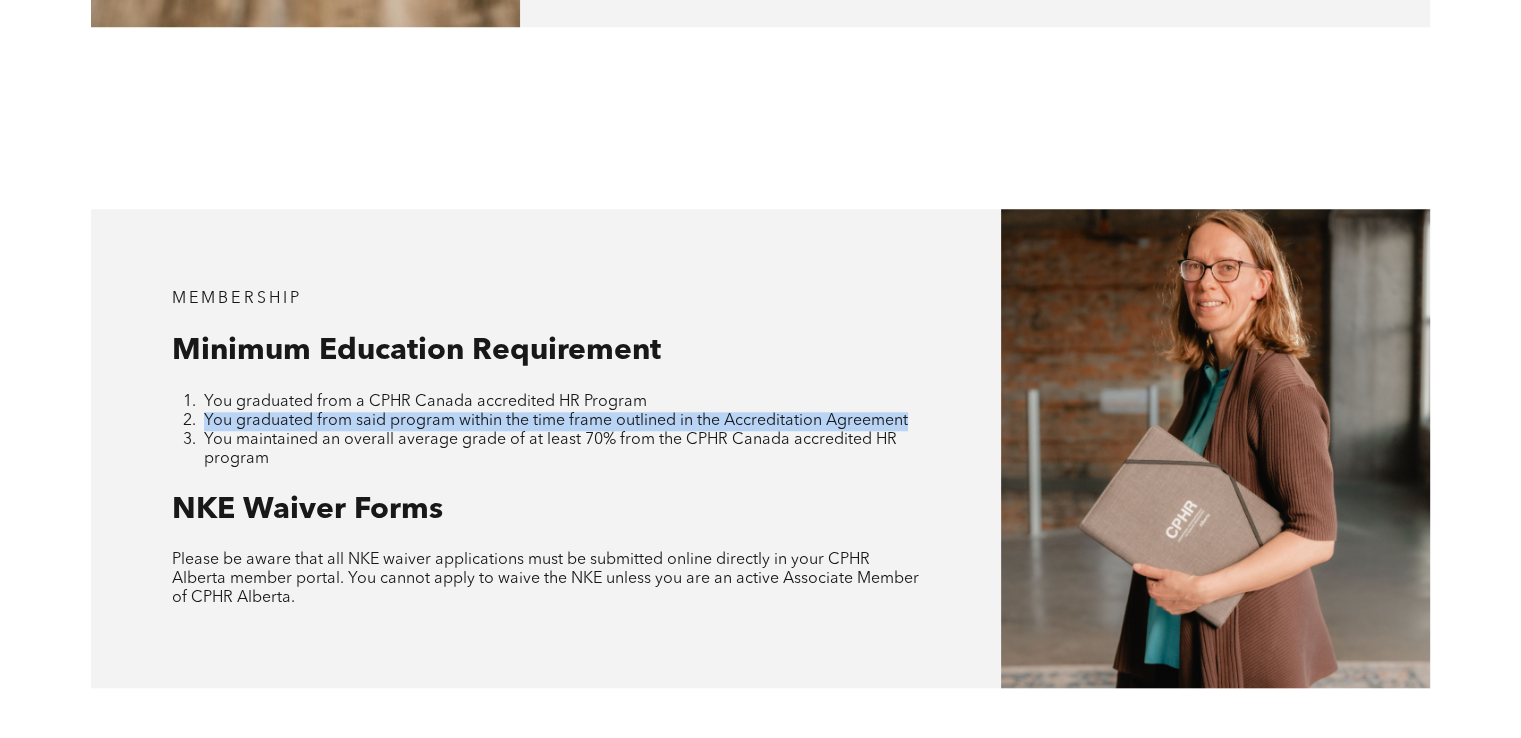 click on "You graduated from said program within the time frame outlined in the Accreditation Agreement" at bounding box center (425, 402) 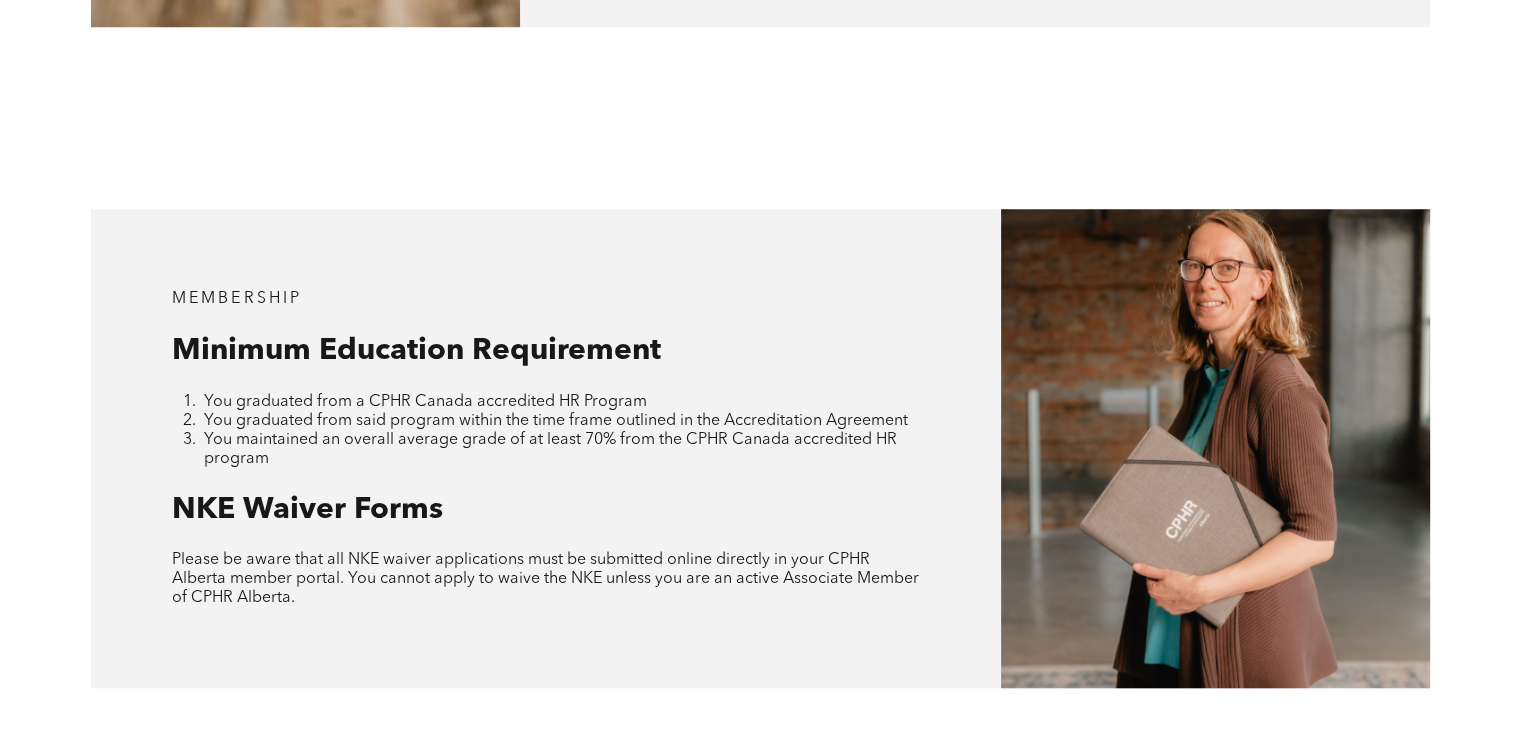 click on "You maintained an overall average grade of at least 70% from the CPHR Canada accredited HR program" at bounding box center (563, 450) 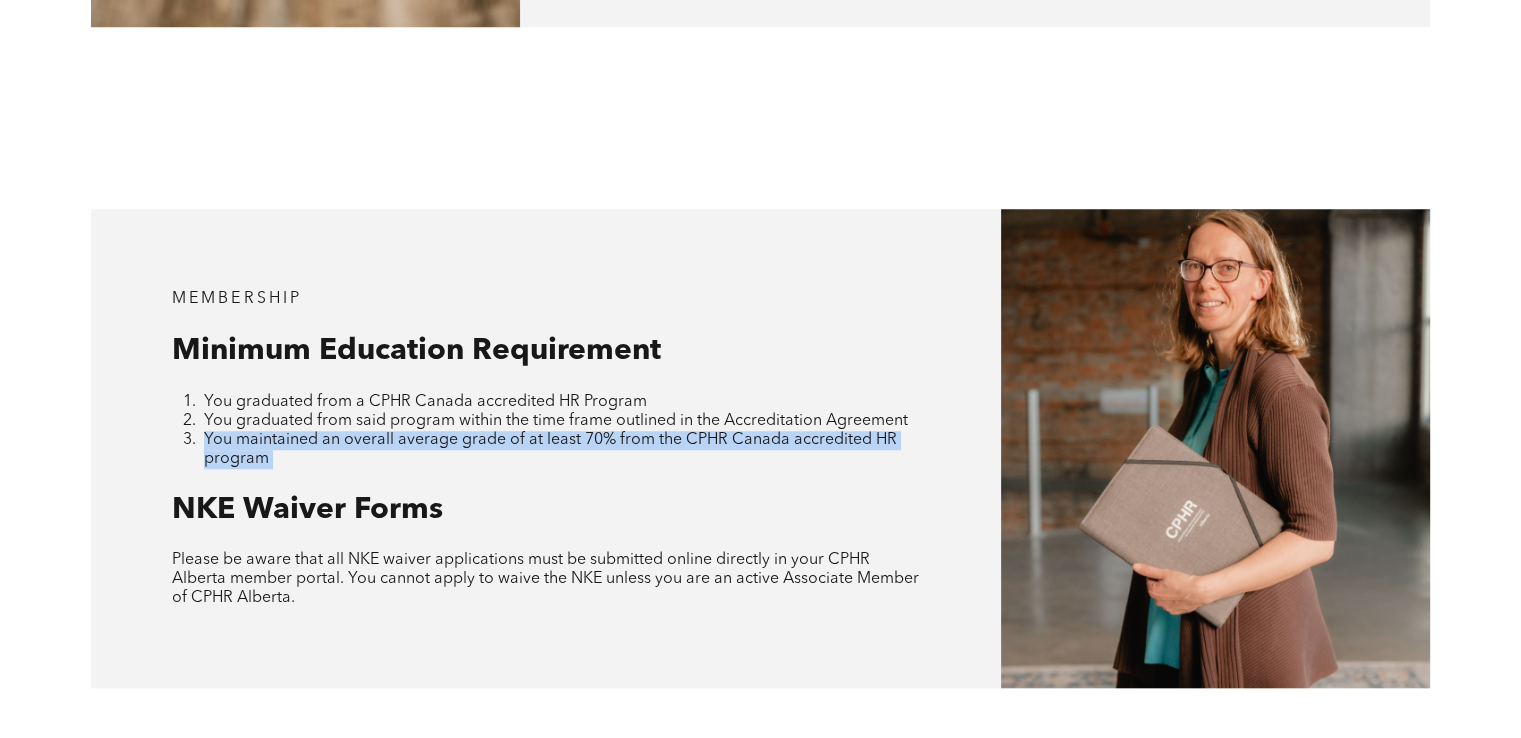 click on "You maintained an overall average grade of at least 70% from the CPHR Canada accredited HR program" at bounding box center (563, 450) 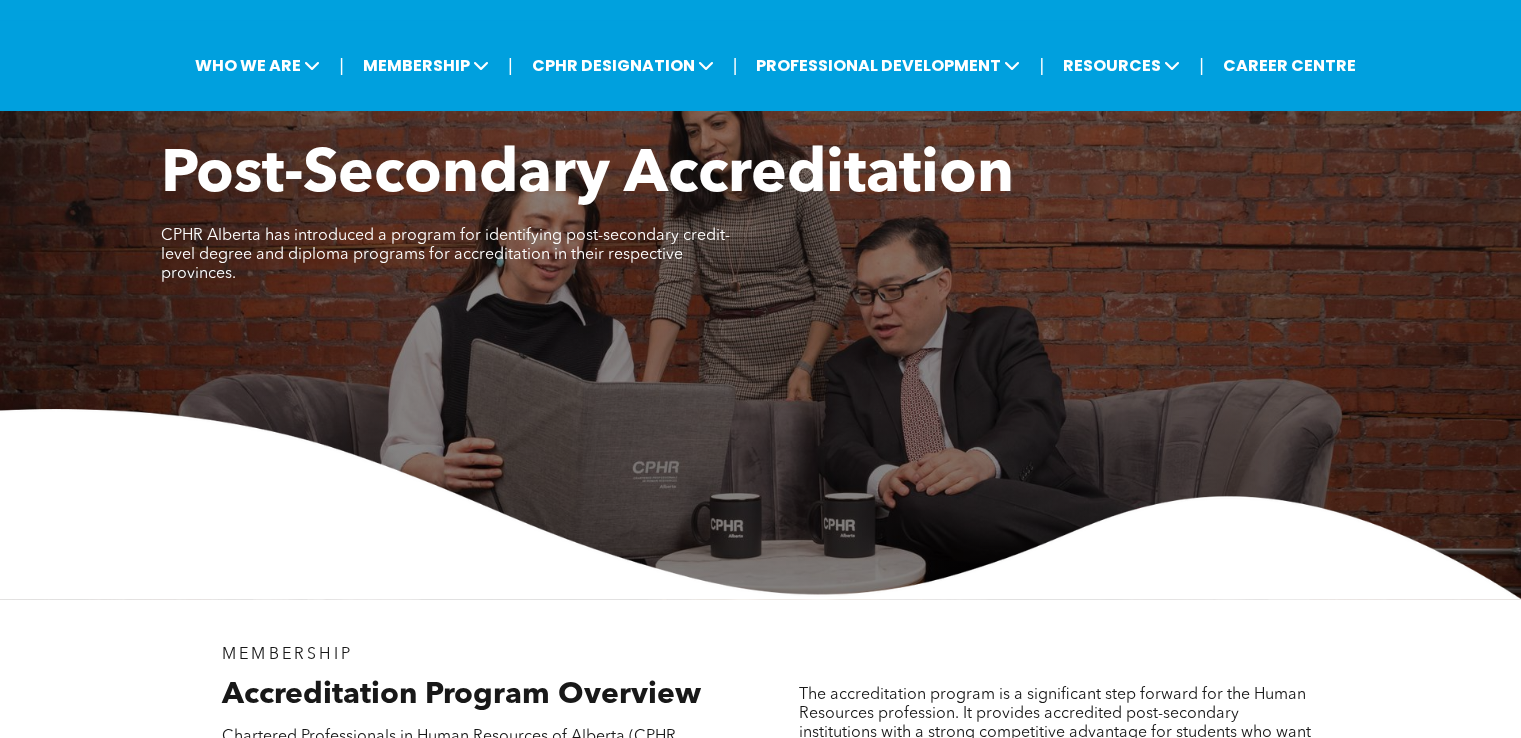 scroll, scrollTop: 0, scrollLeft: 0, axis: both 